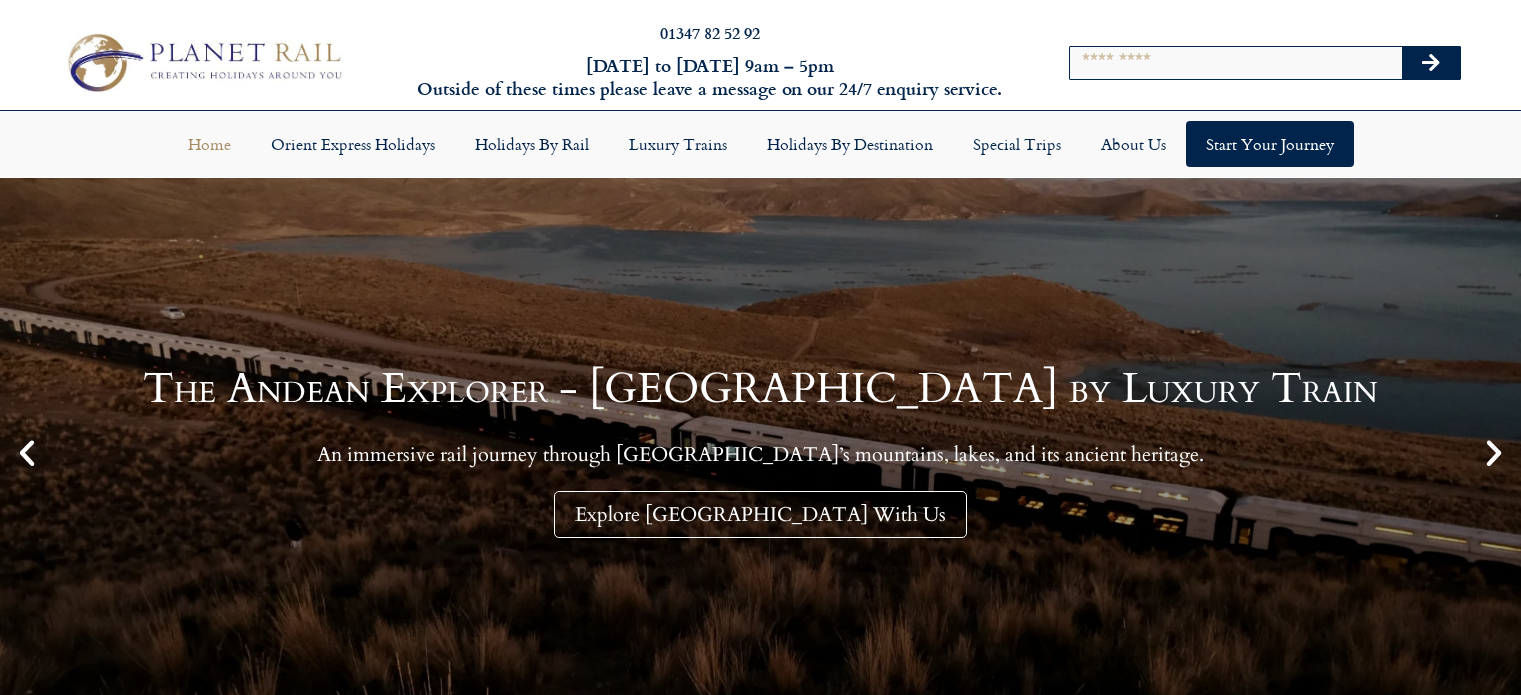 scroll, scrollTop: 0, scrollLeft: 0, axis: both 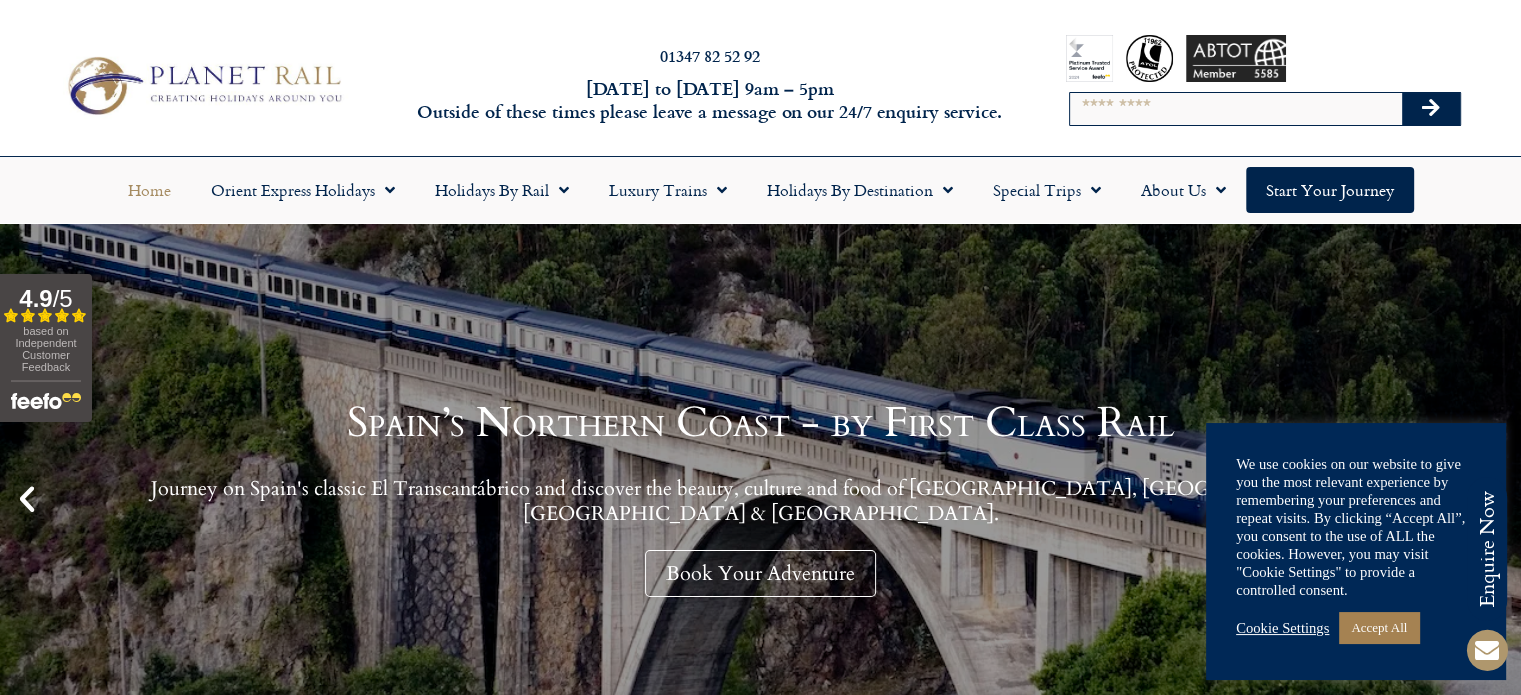 drag, startPoint x: 1527, startPoint y: 67, endPoint x: 1400, endPoint y: 59, distance: 127.25172 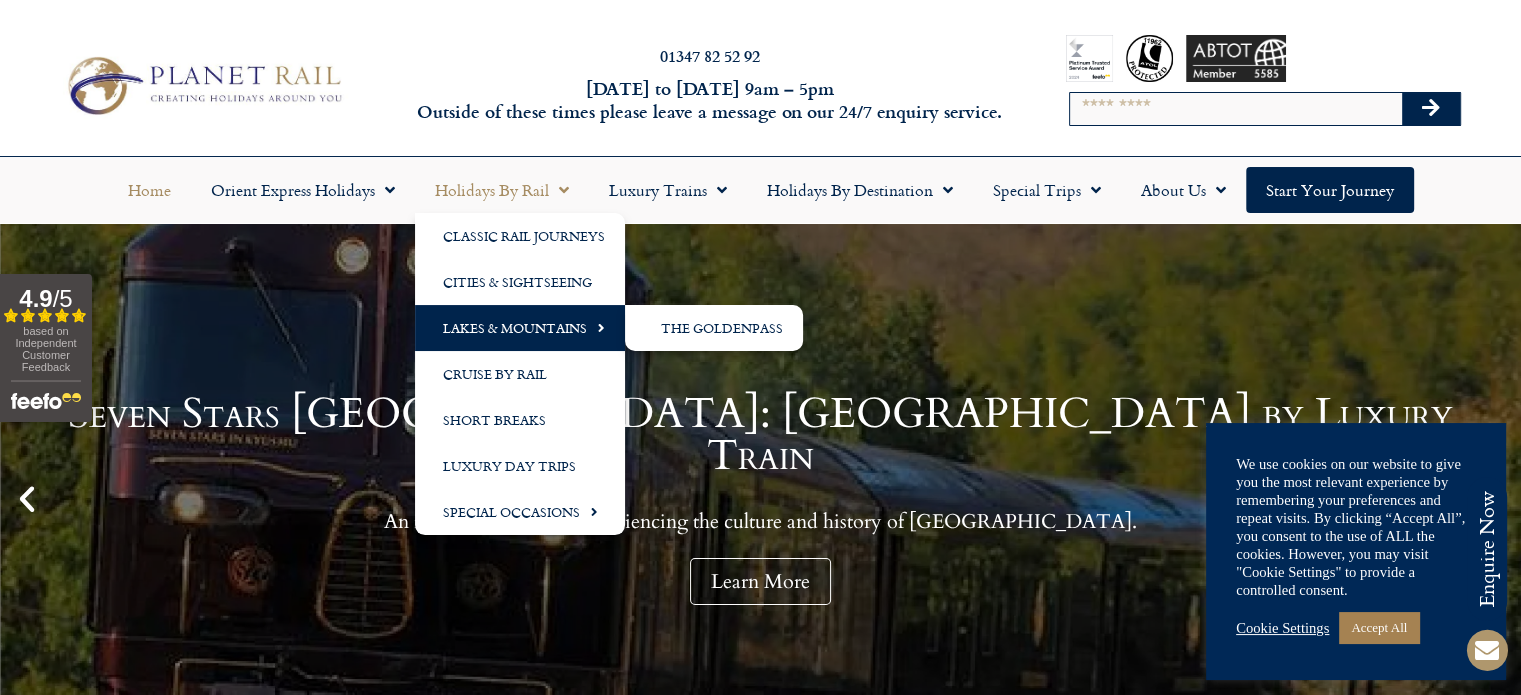 click on "Lakes & Mountains" 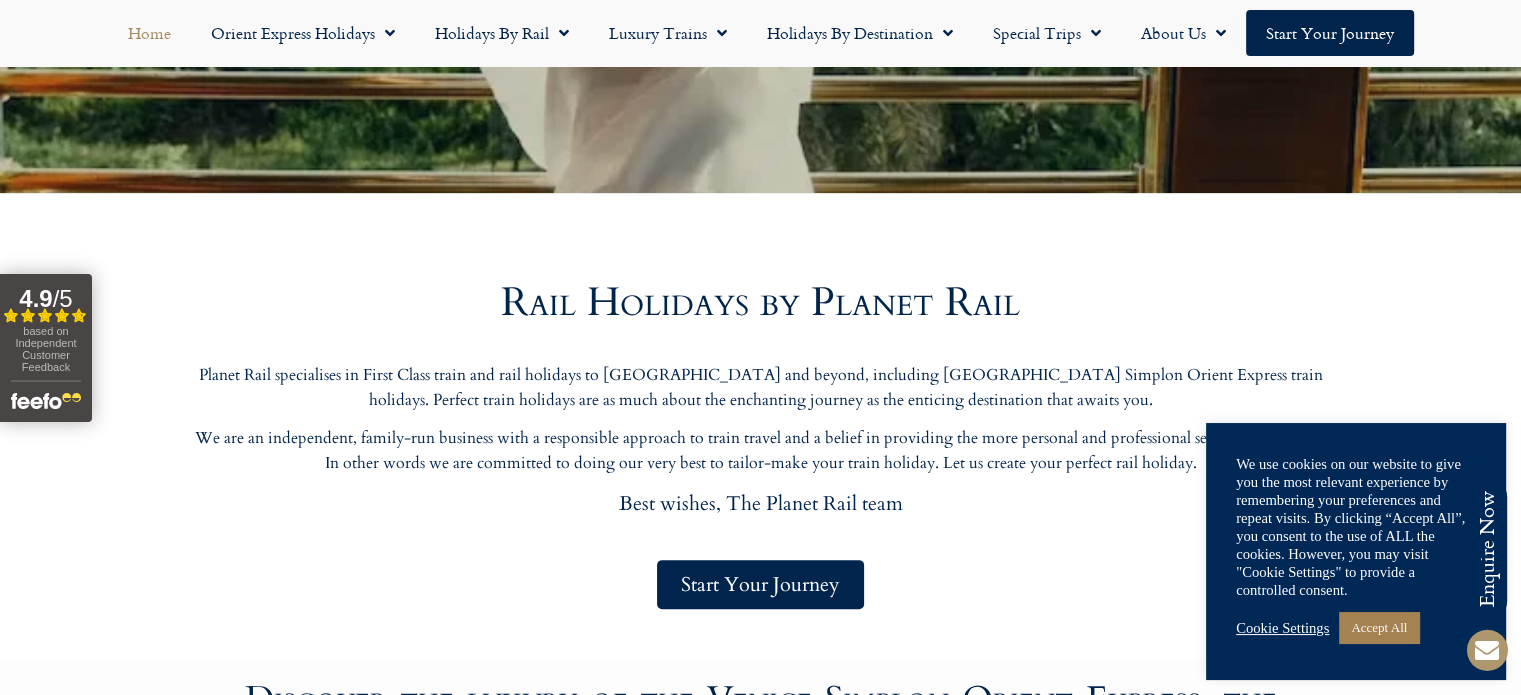 scroll, scrollTop: 732, scrollLeft: 0, axis: vertical 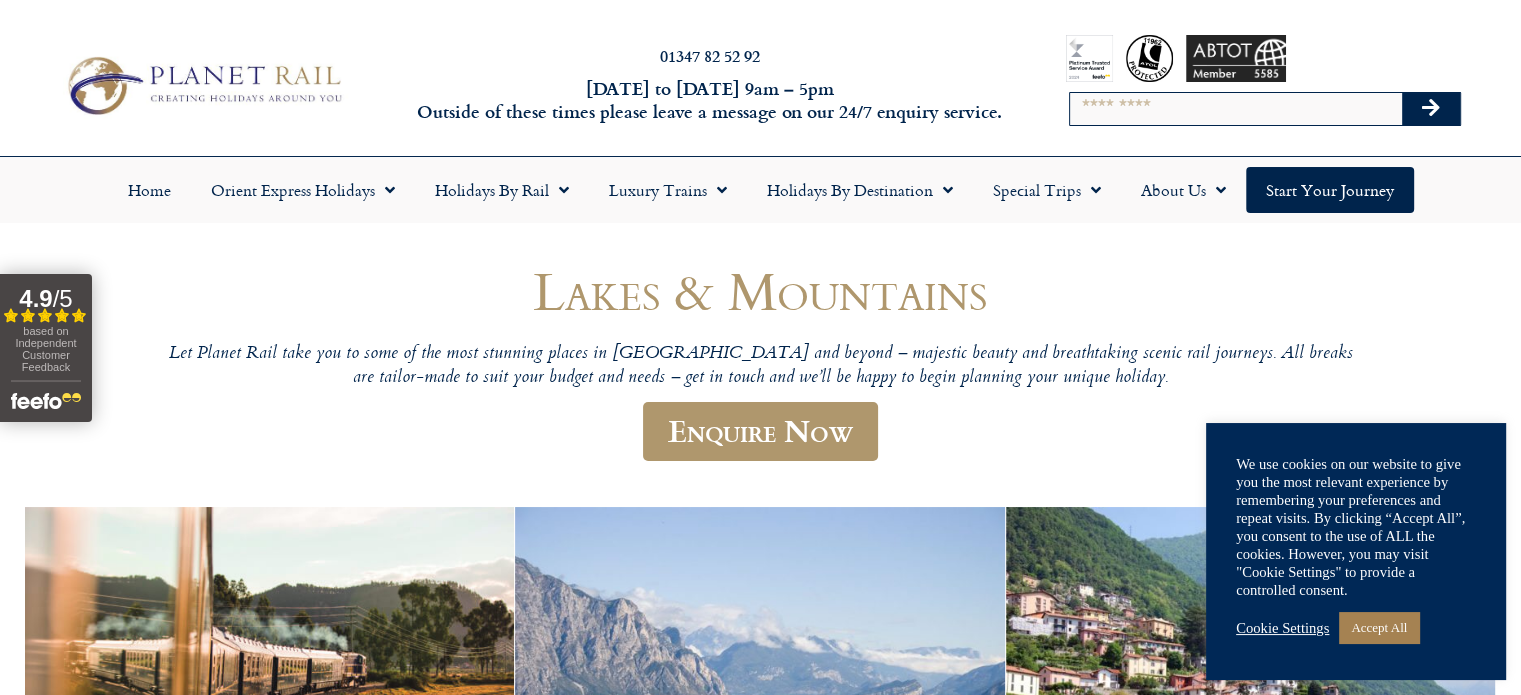 click on "01347 82 52 92
Monday to Friday 9am – 5pm Outside of these times please leave a message on our 24/7 enquiry service.
Search" at bounding box center (760, 85) 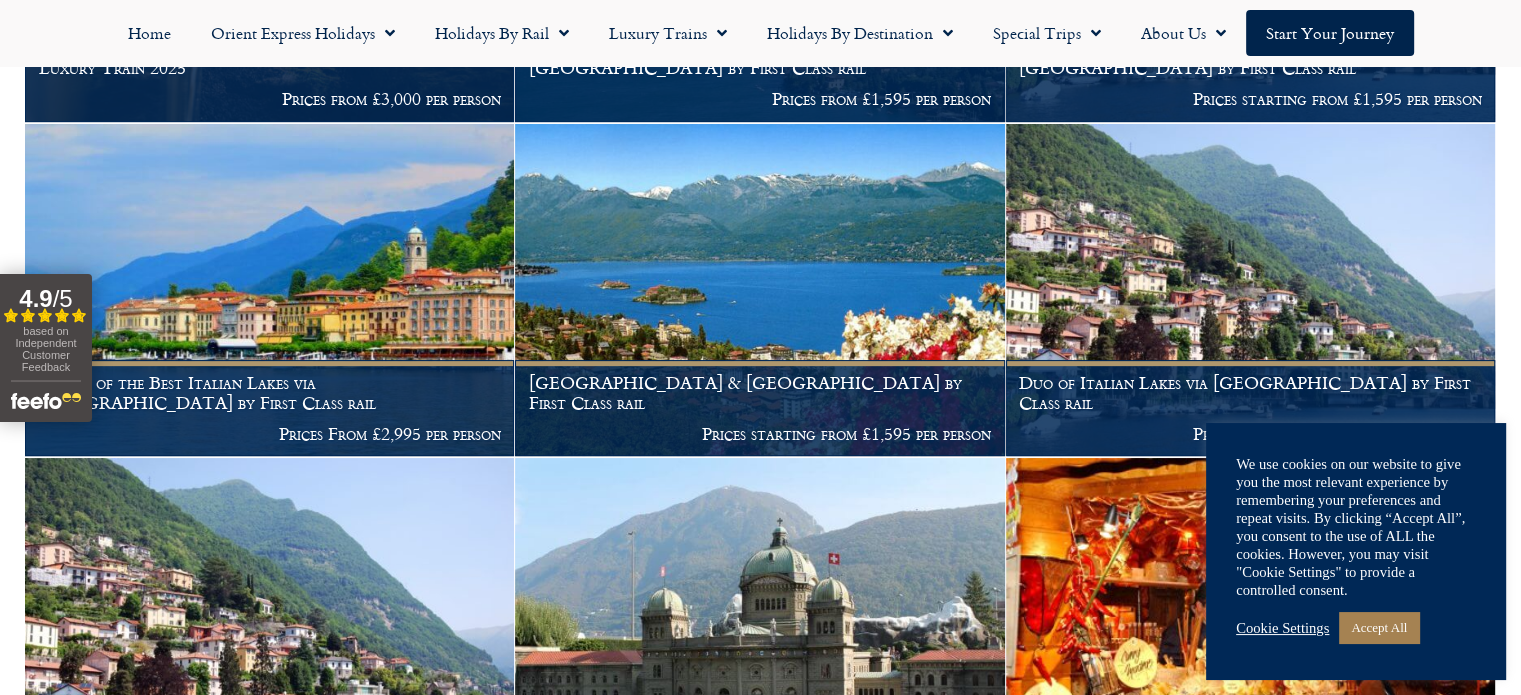scroll, scrollTop: 0, scrollLeft: 0, axis: both 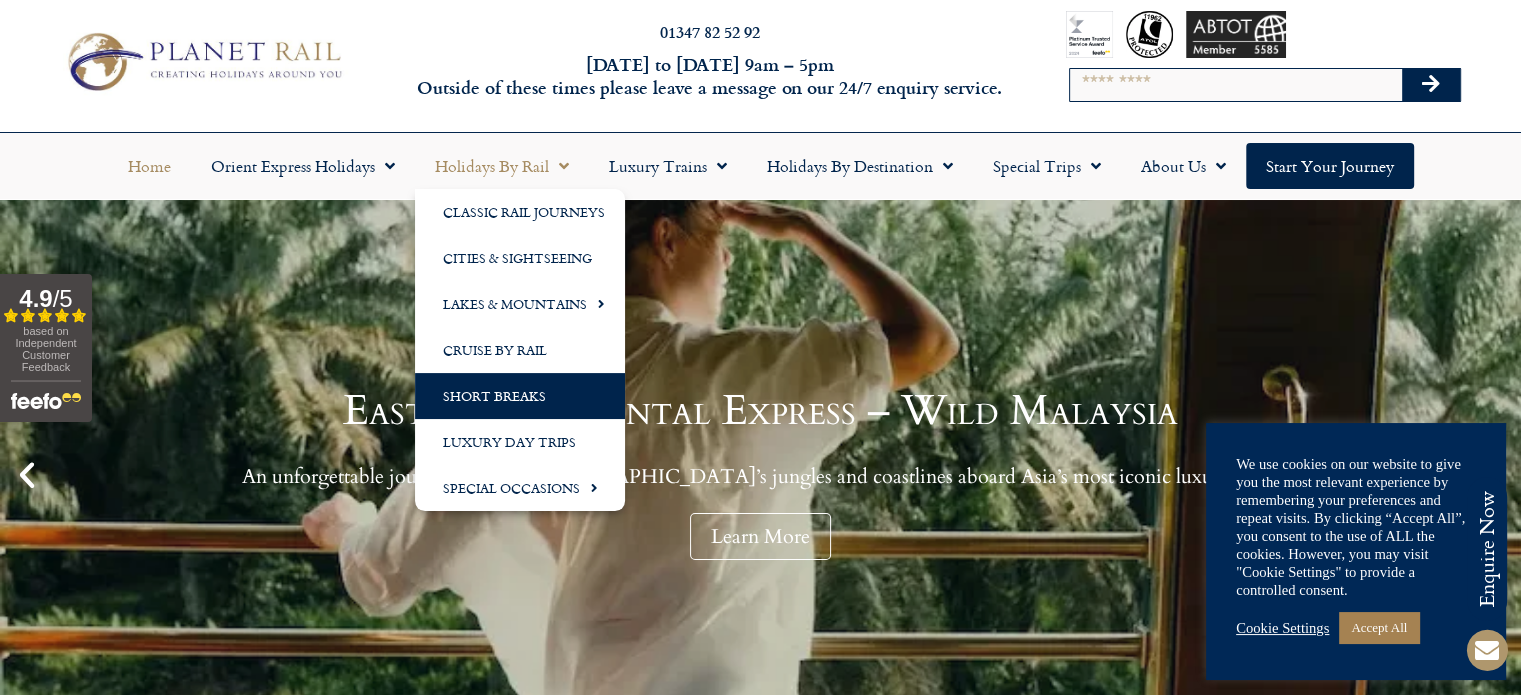 click on "Short Breaks" 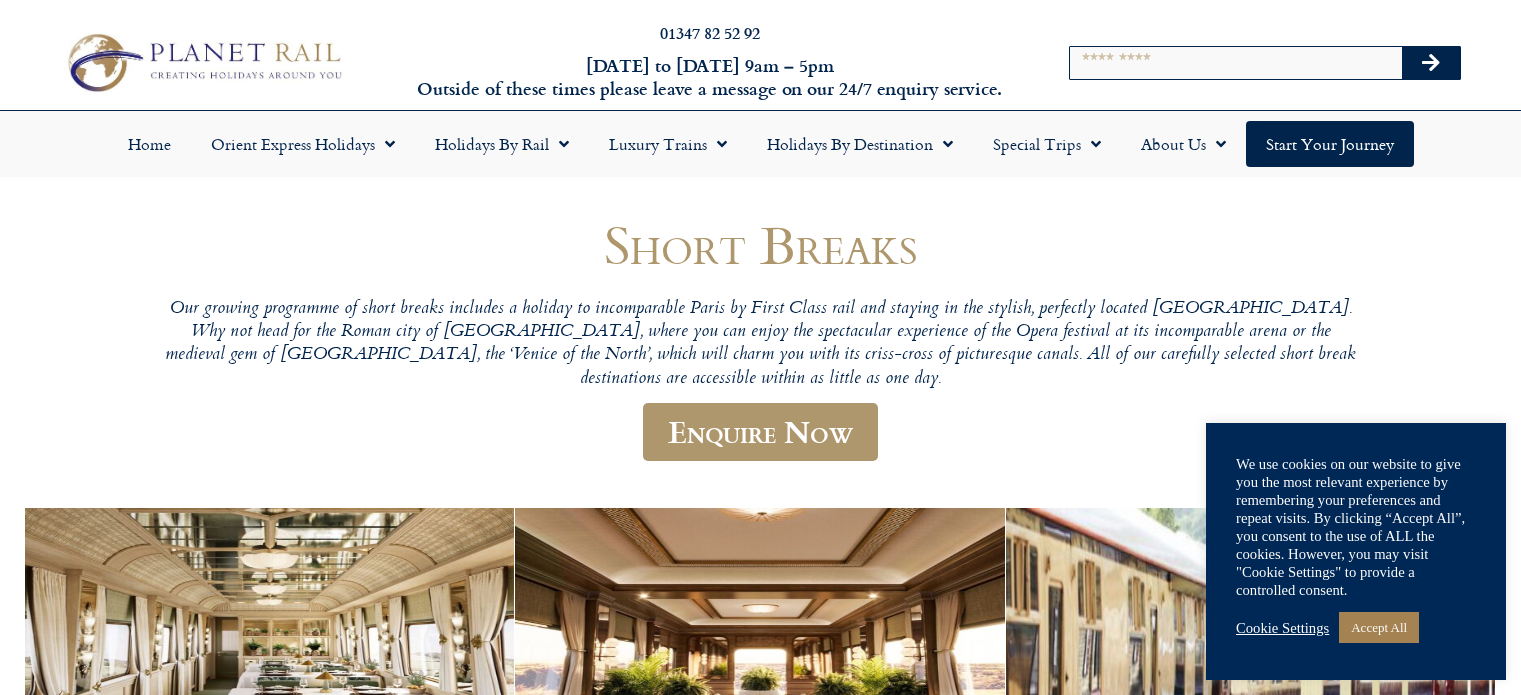 scroll, scrollTop: 0, scrollLeft: 0, axis: both 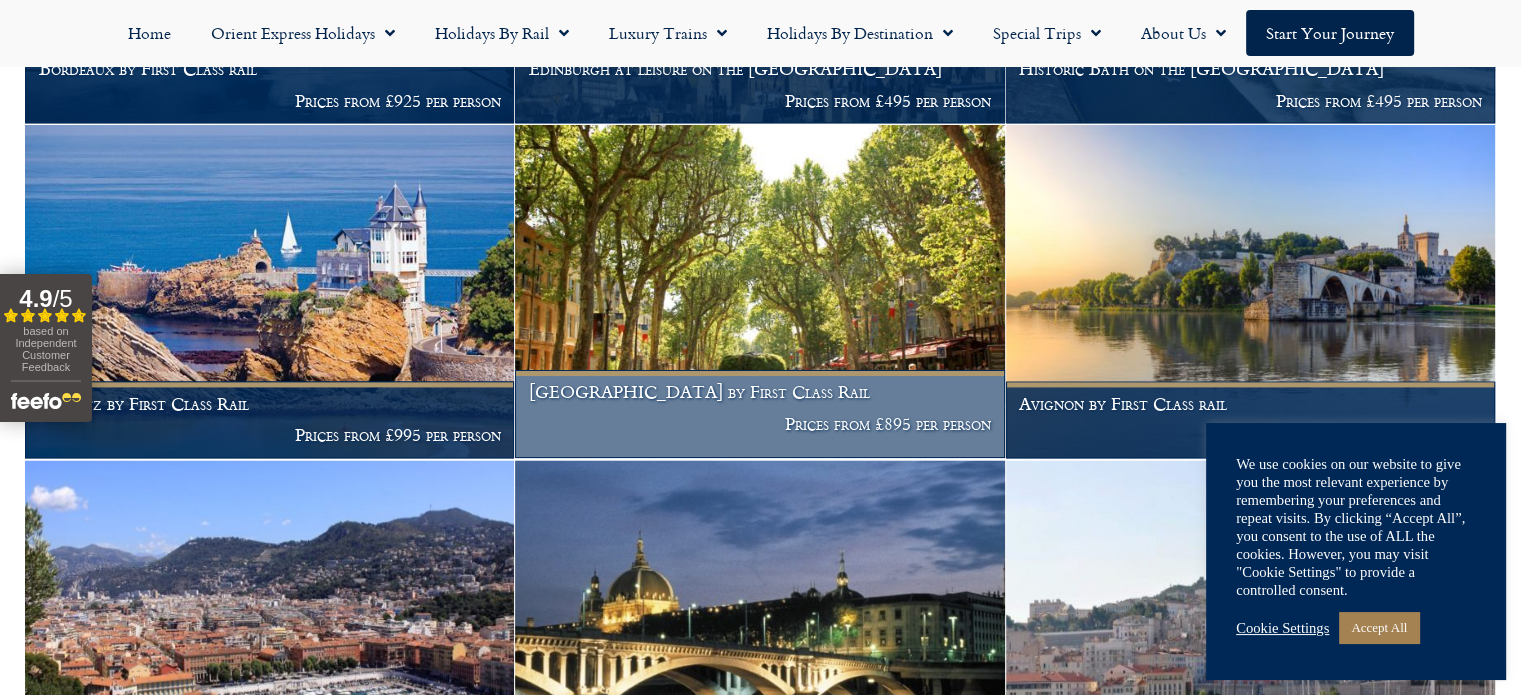 click at bounding box center [759, 291] 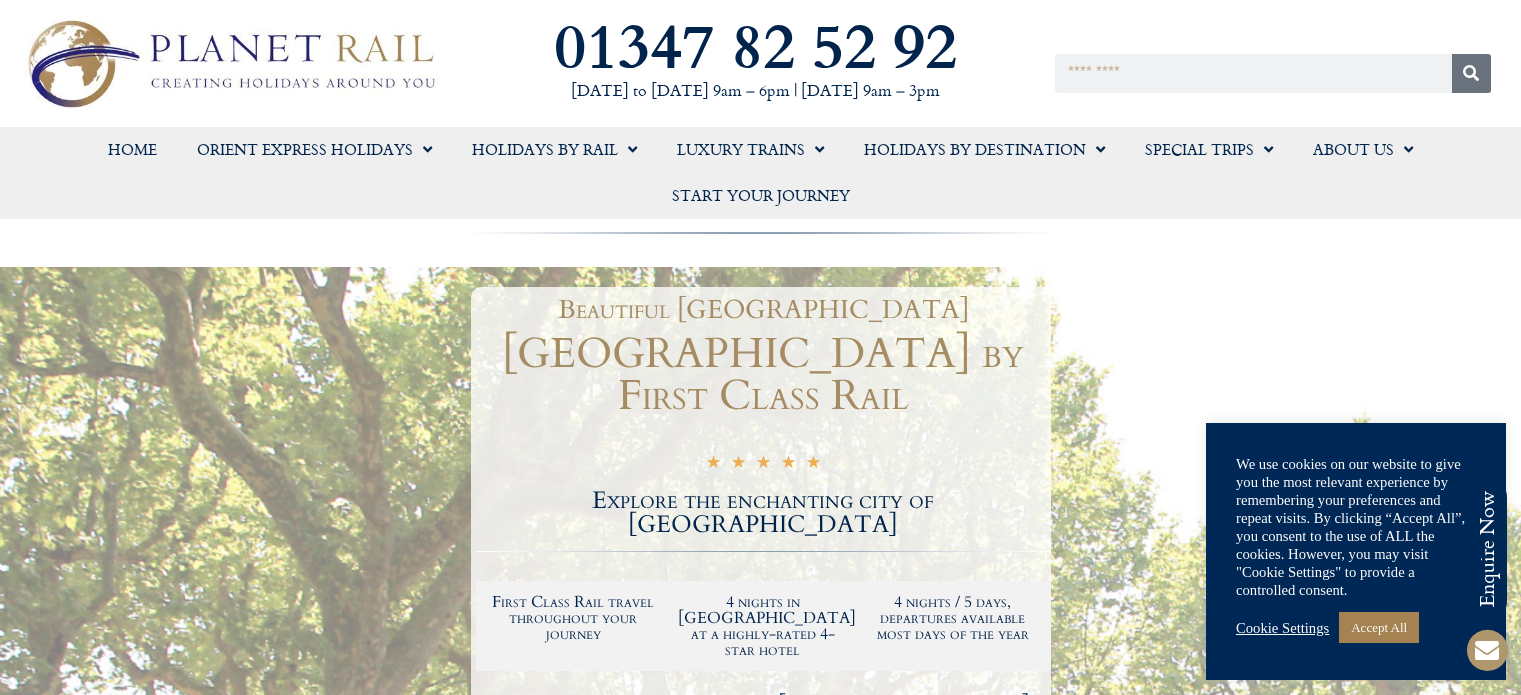 scroll, scrollTop: 0, scrollLeft: 0, axis: both 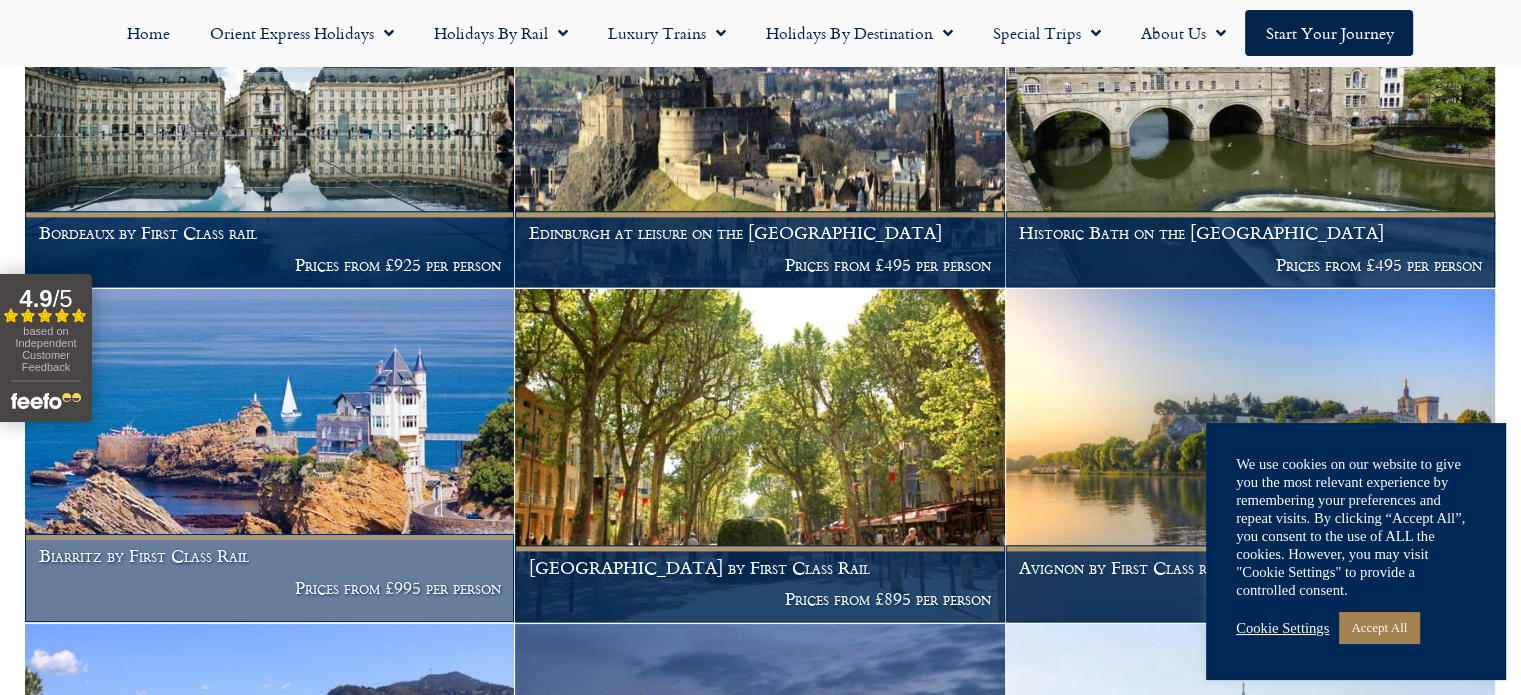 click at bounding box center [269, 455] 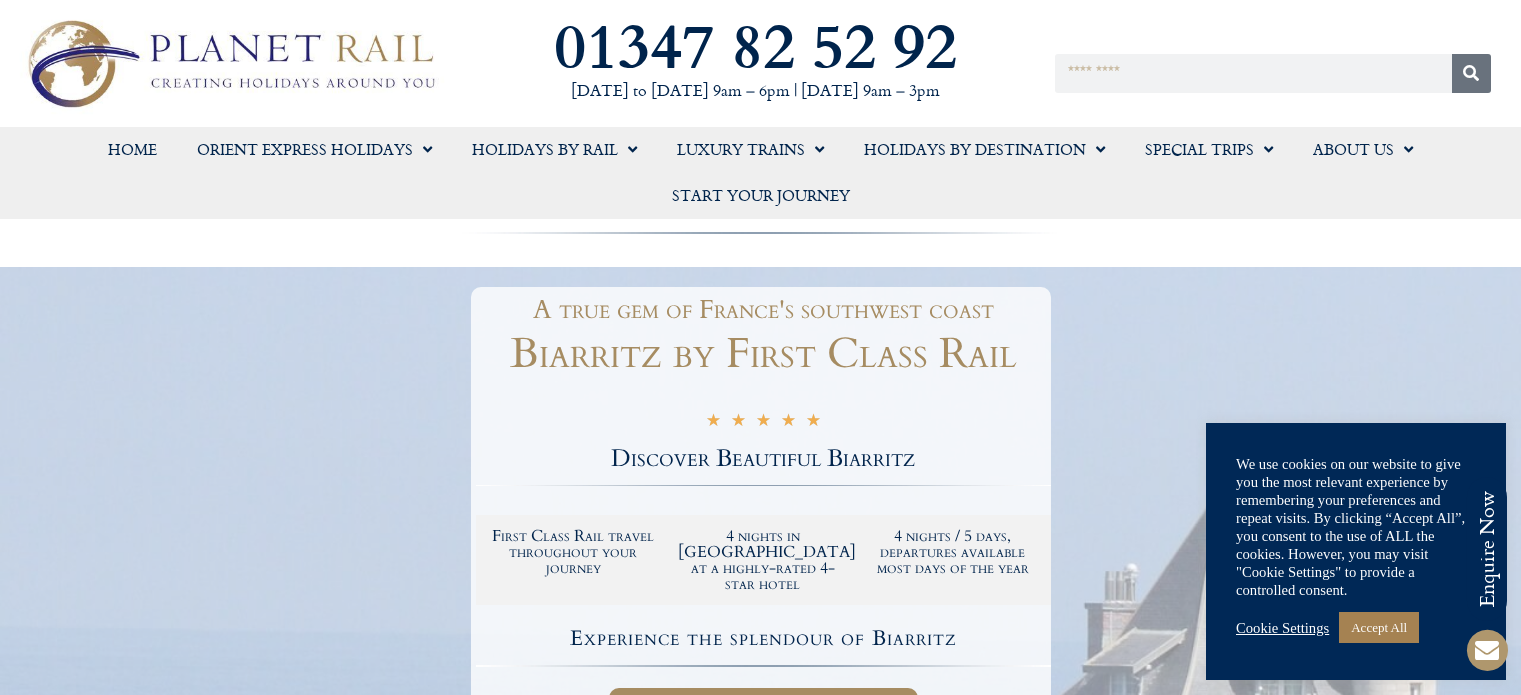 scroll, scrollTop: 0, scrollLeft: 0, axis: both 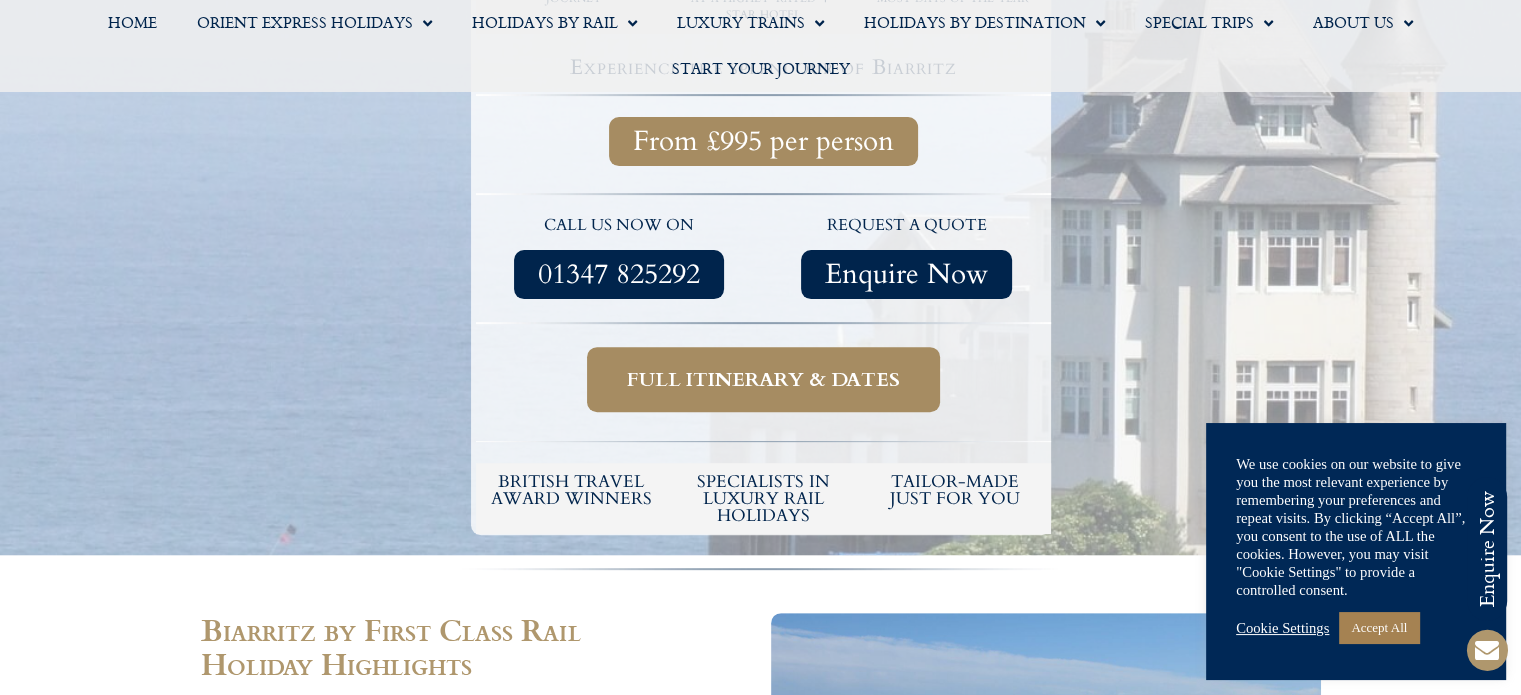 click on "Full itinerary & dates" at bounding box center (763, 379) 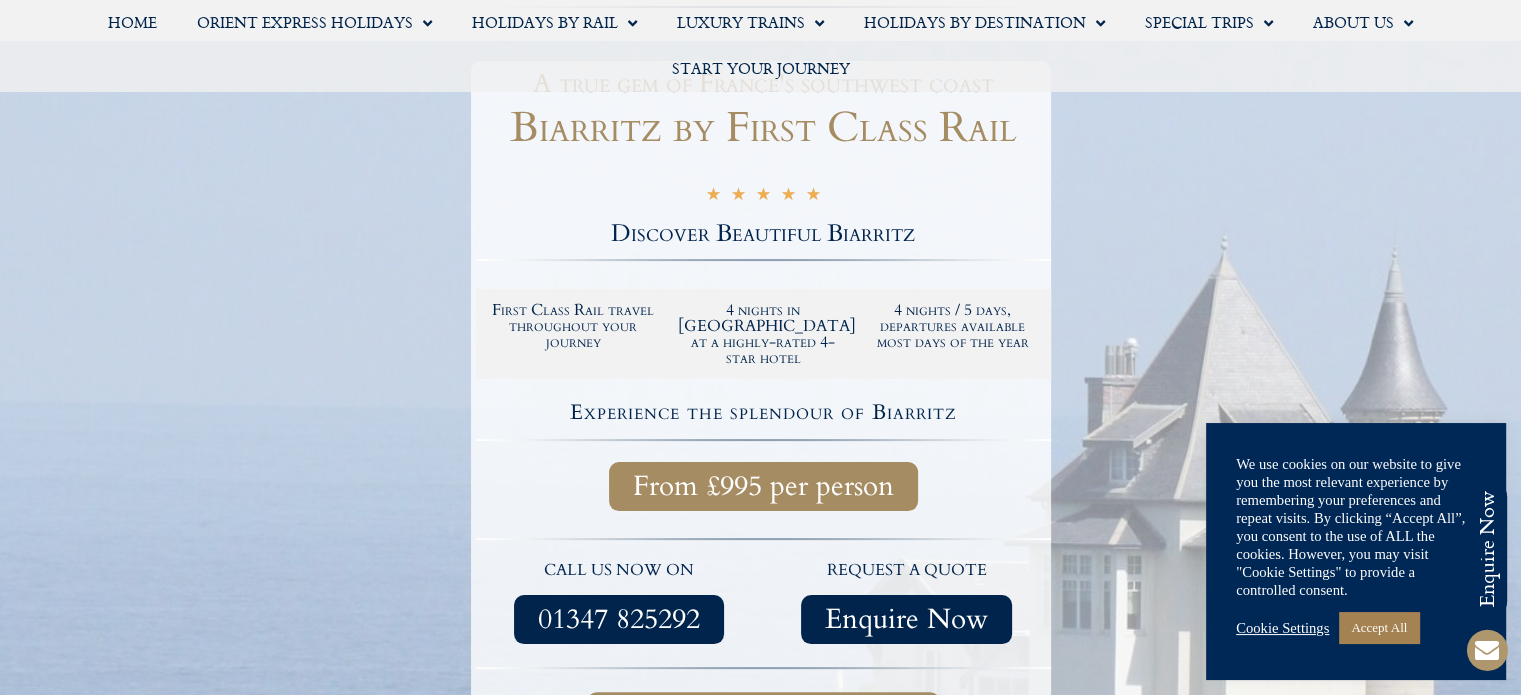 scroll, scrollTop: 264, scrollLeft: 0, axis: vertical 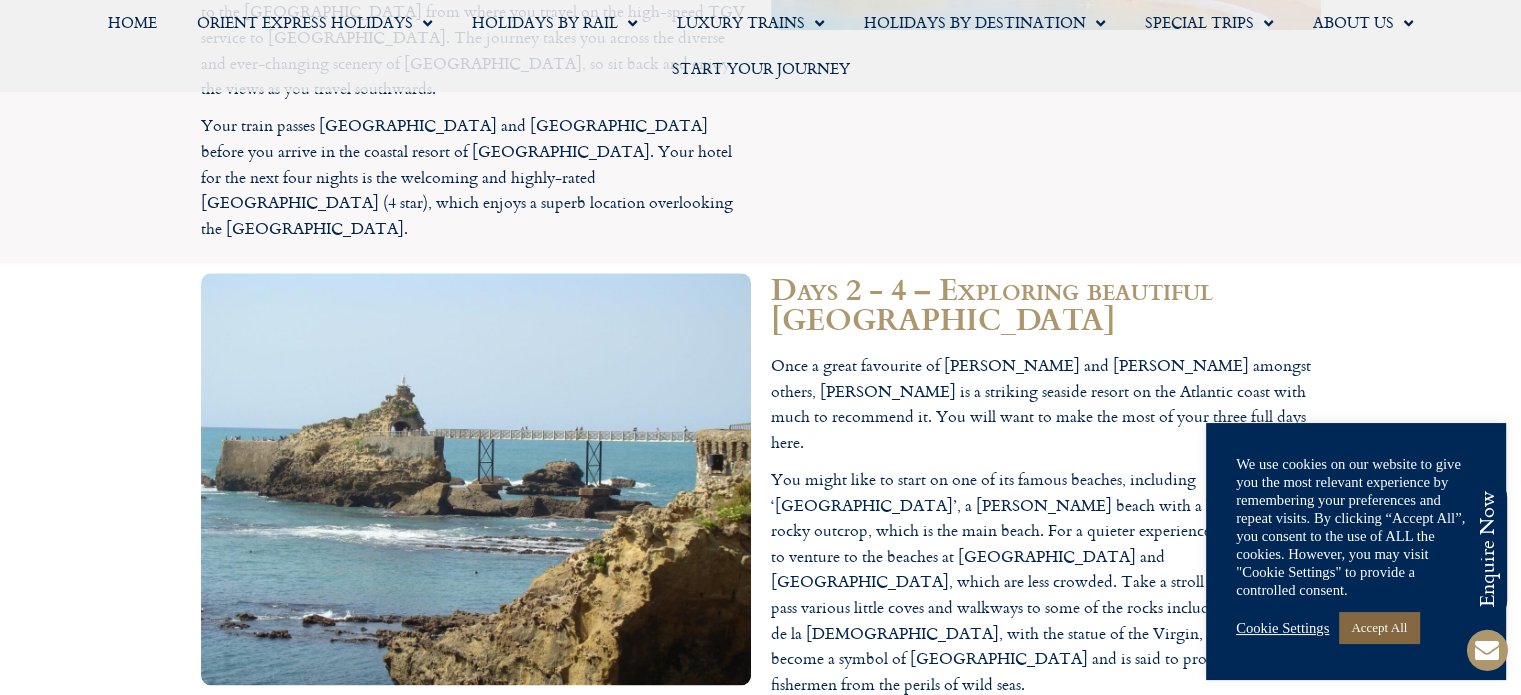 click on "Accept All" at bounding box center (1379, 627) 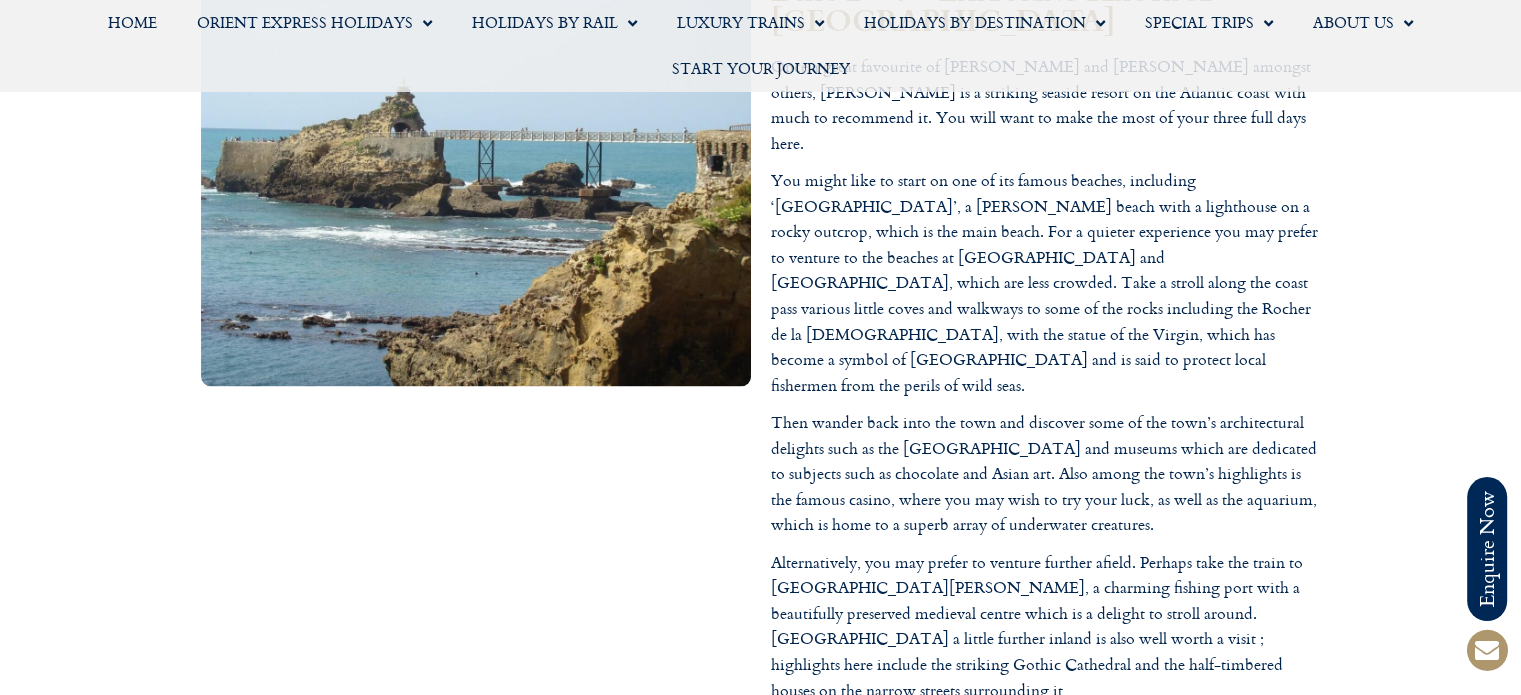 scroll, scrollTop: 2872, scrollLeft: 0, axis: vertical 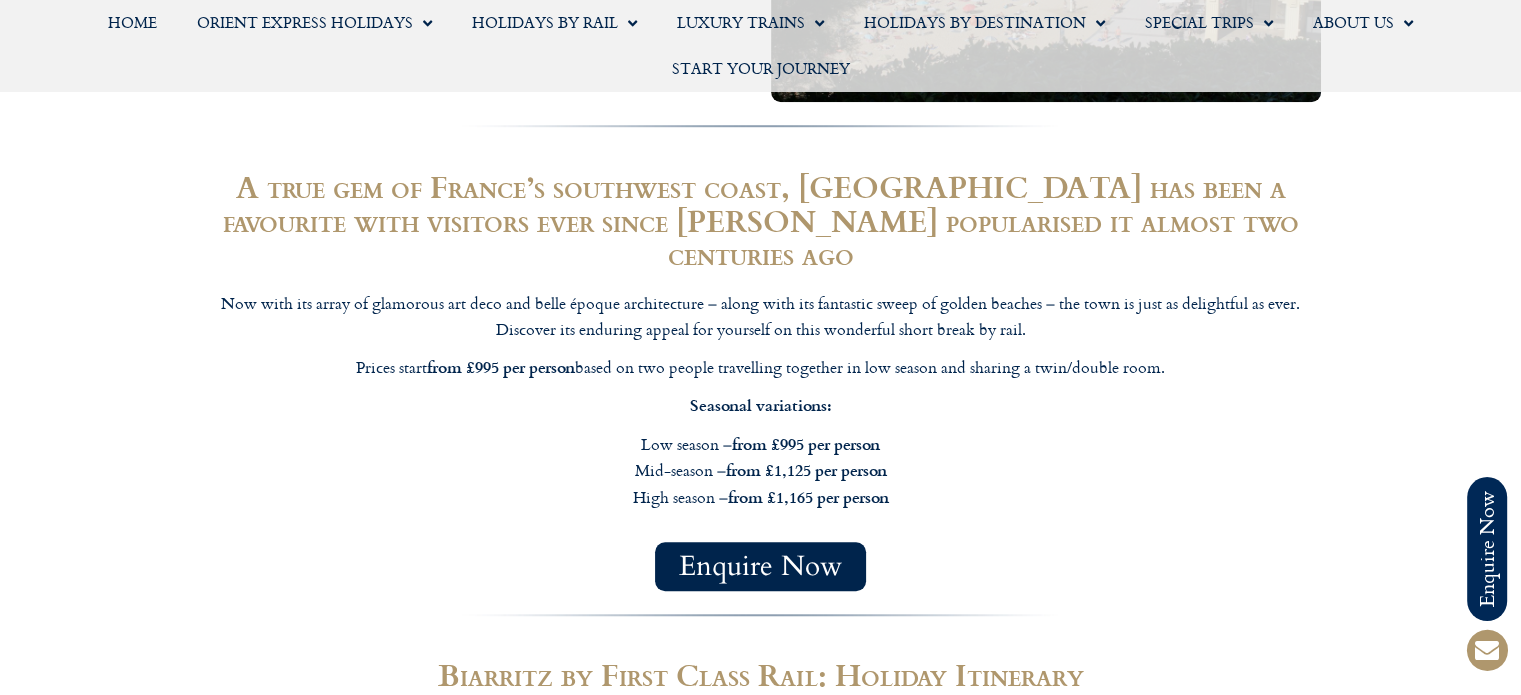 click on "Enquire Now" at bounding box center (760, 566) 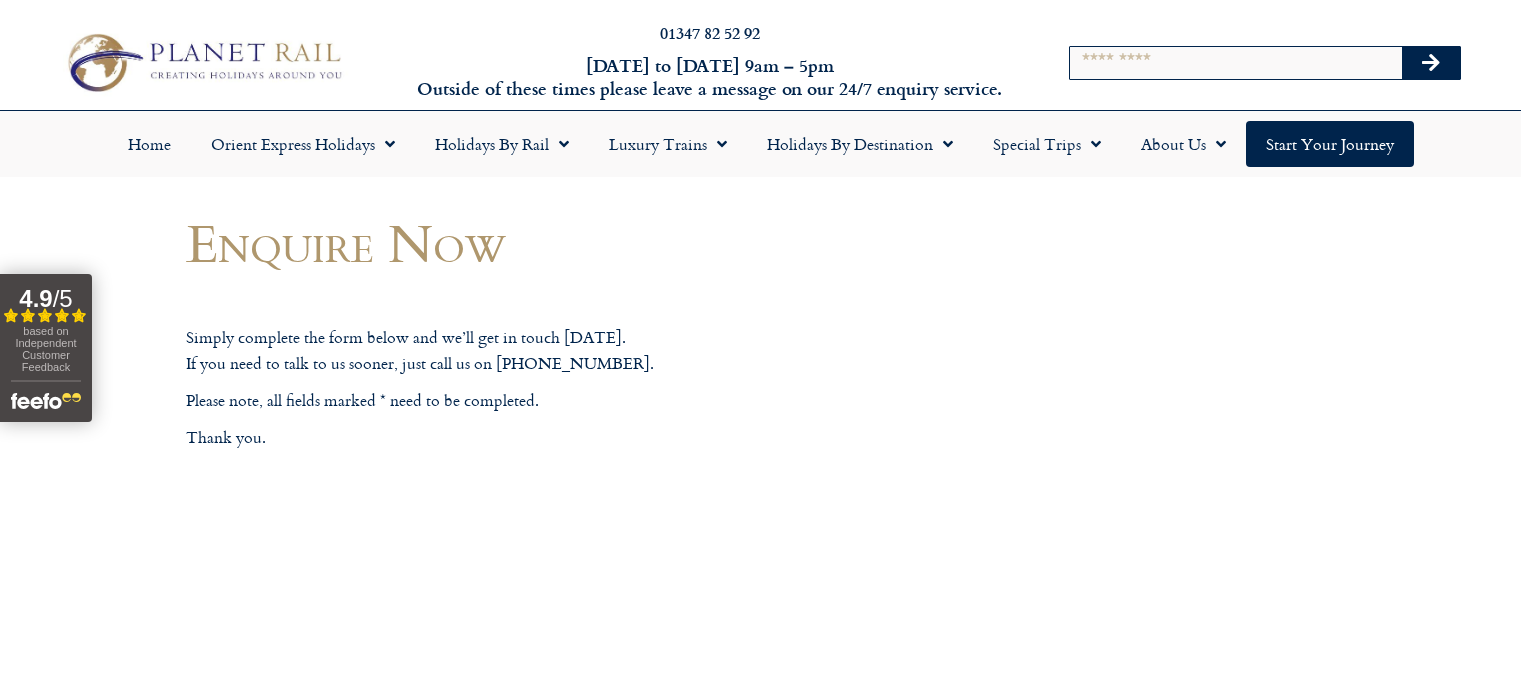 scroll, scrollTop: 0, scrollLeft: 0, axis: both 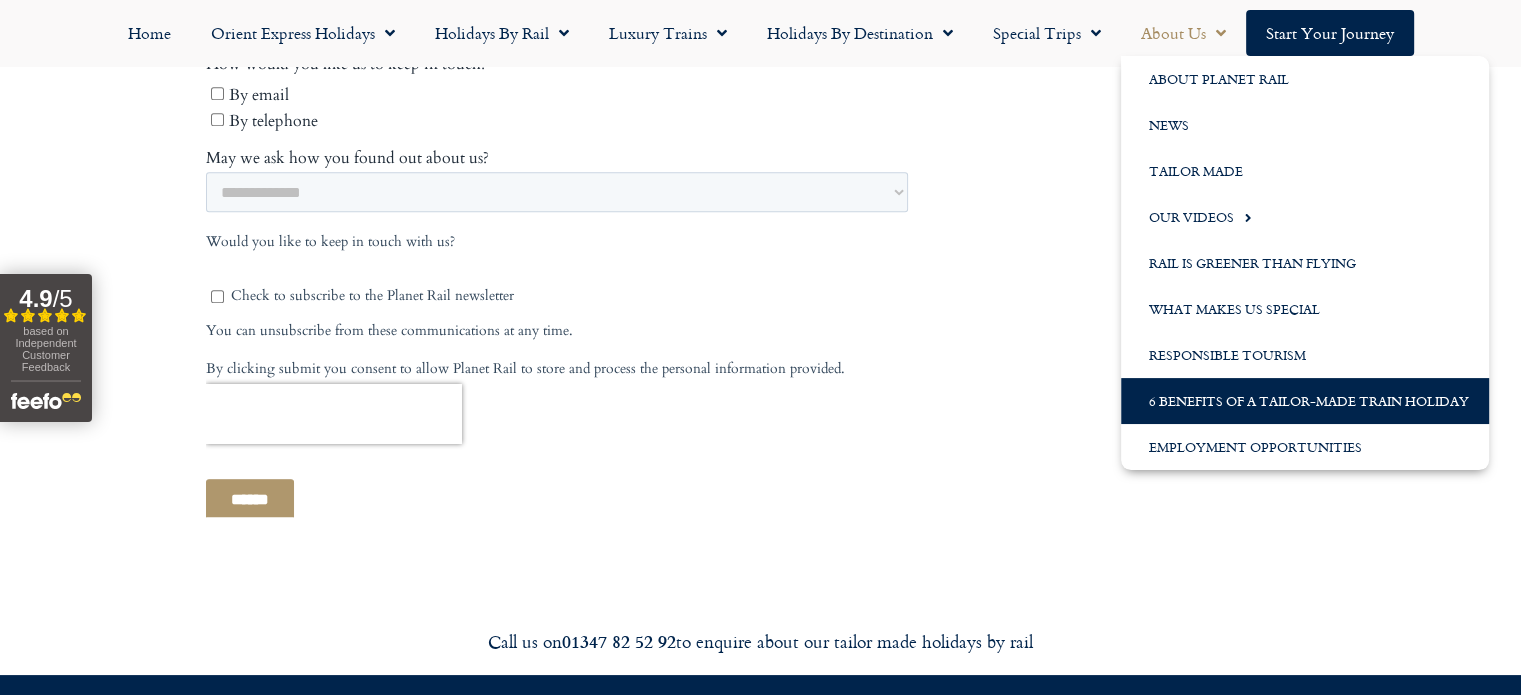 click on "6 Benefits of a Tailor-Made Train Holiday" 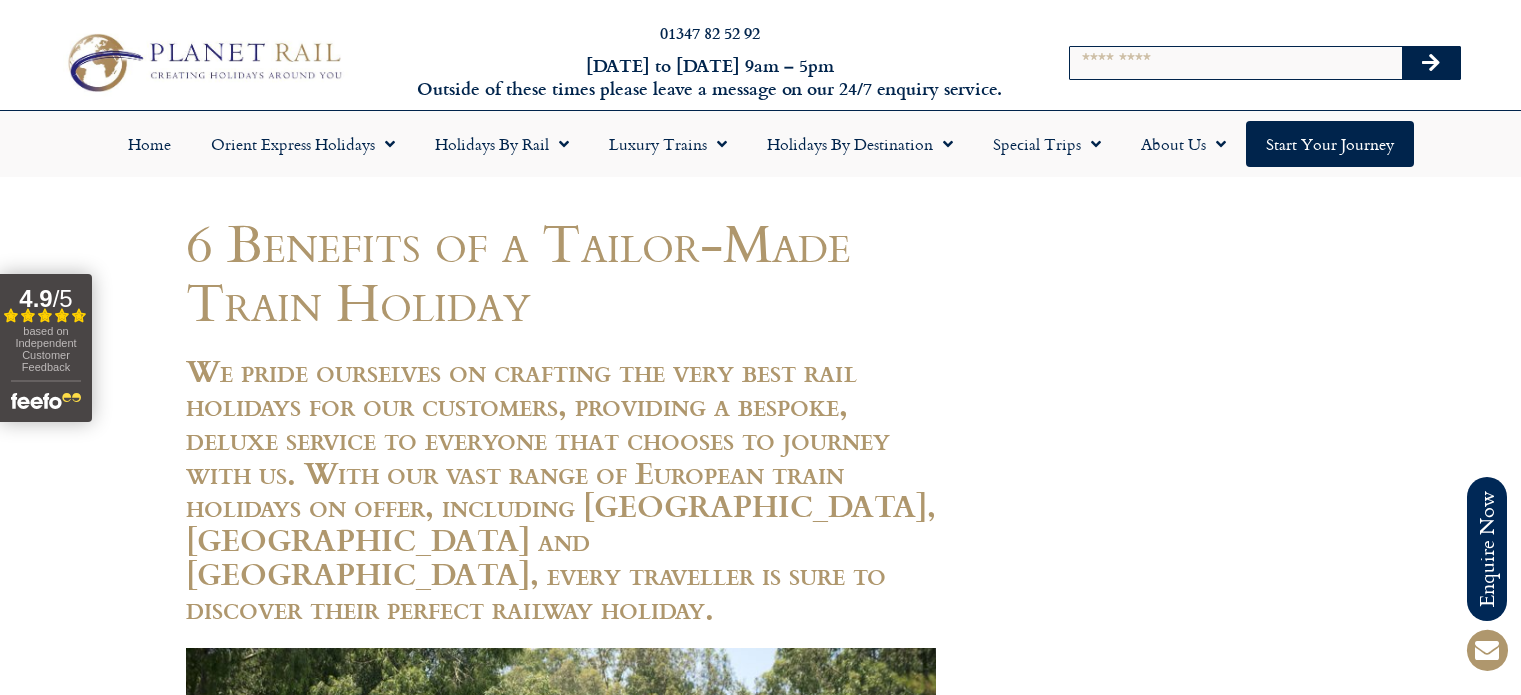 scroll, scrollTop: 0, scrollLeft: 0, axis: both 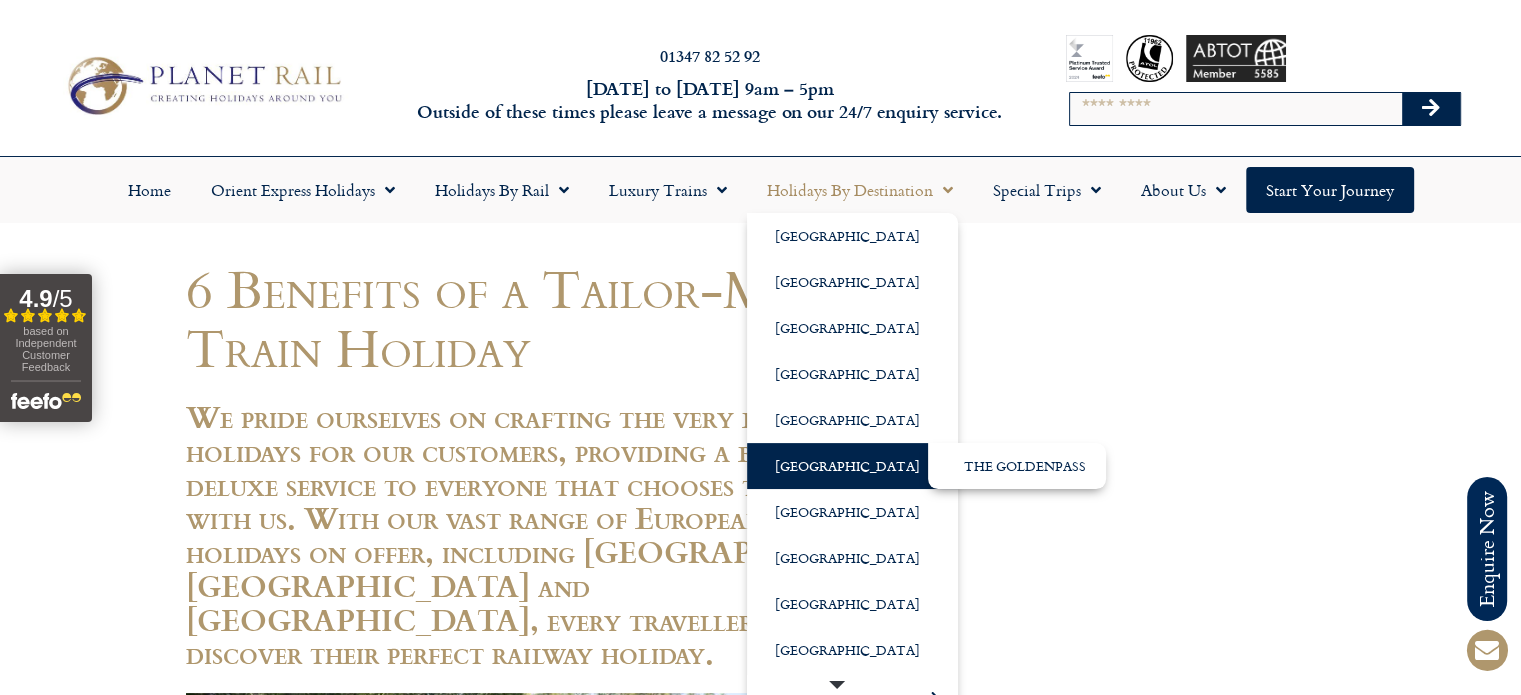 click on "[GEOGRAPHIC_DATA]" 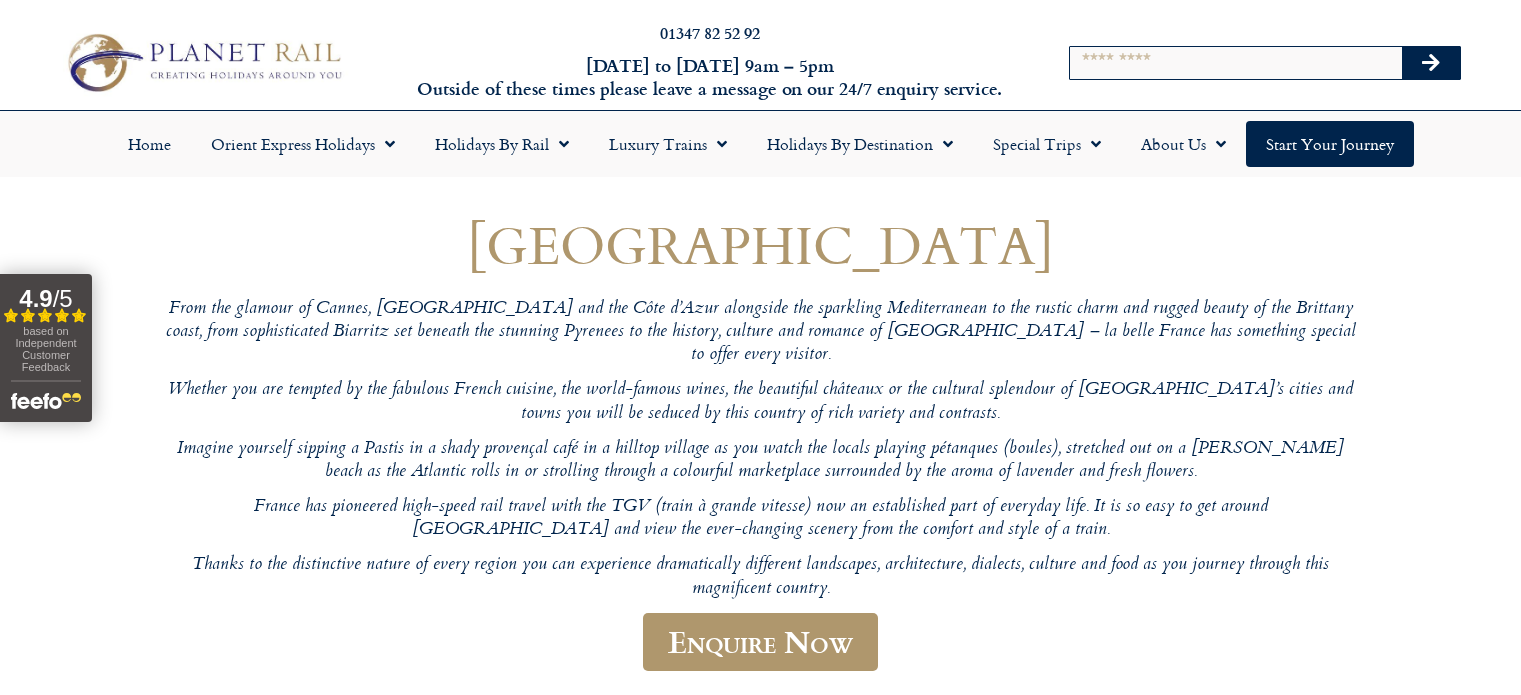 scroll, scrollTop: 0, scrollLeft: 0, axis: both 